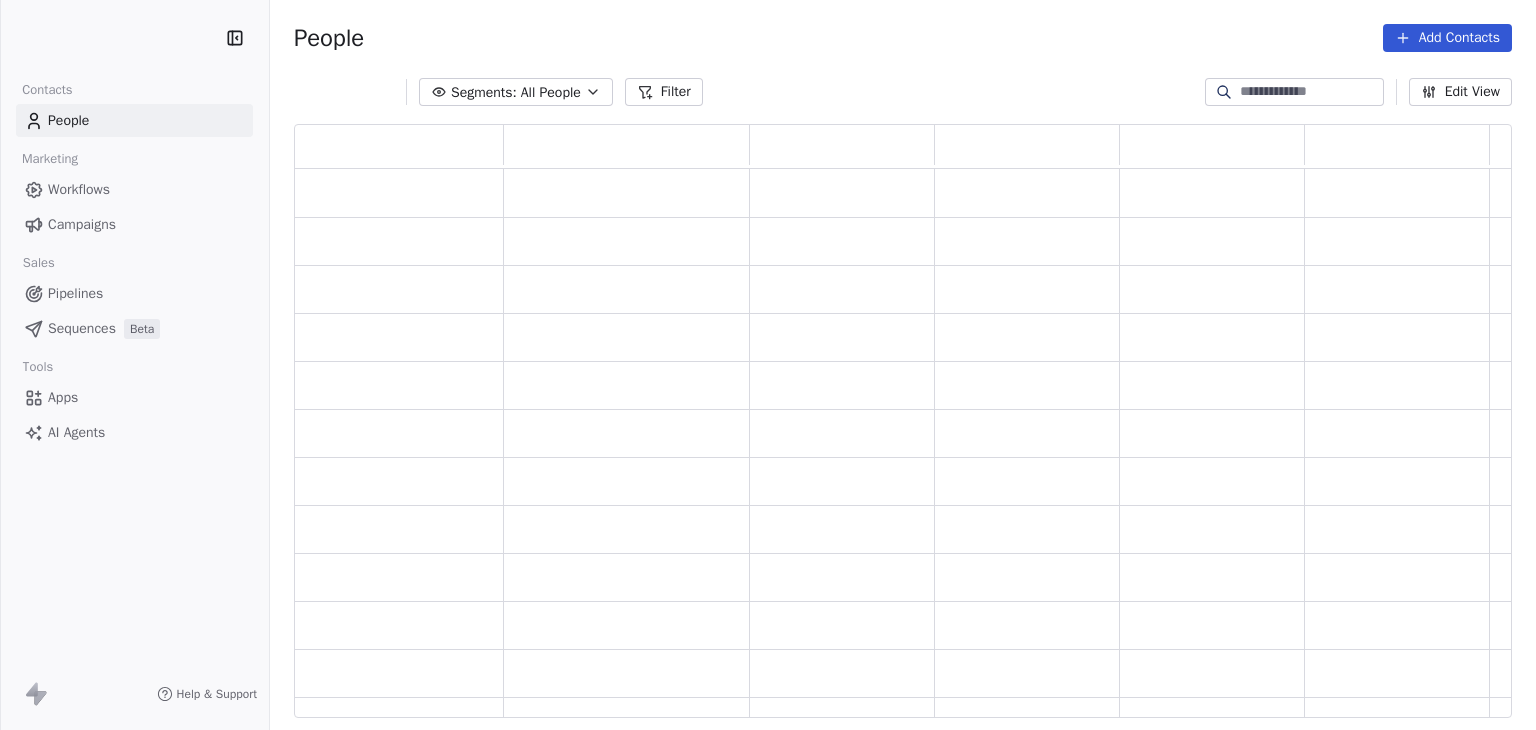 scroll, scrollTop: 0, scrollLeft: 0, axis: both 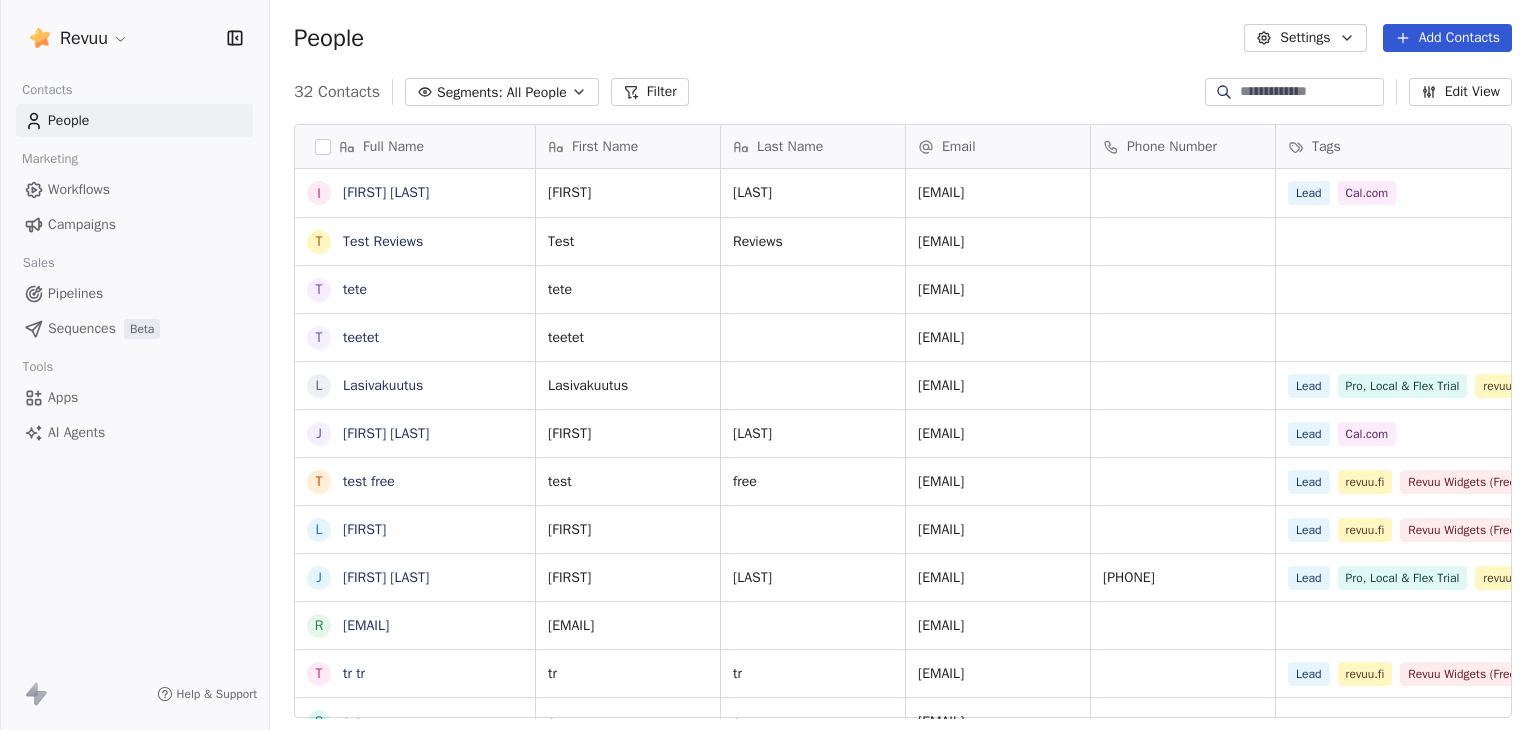 click on "Sequences" at bounding box center (82, 328) 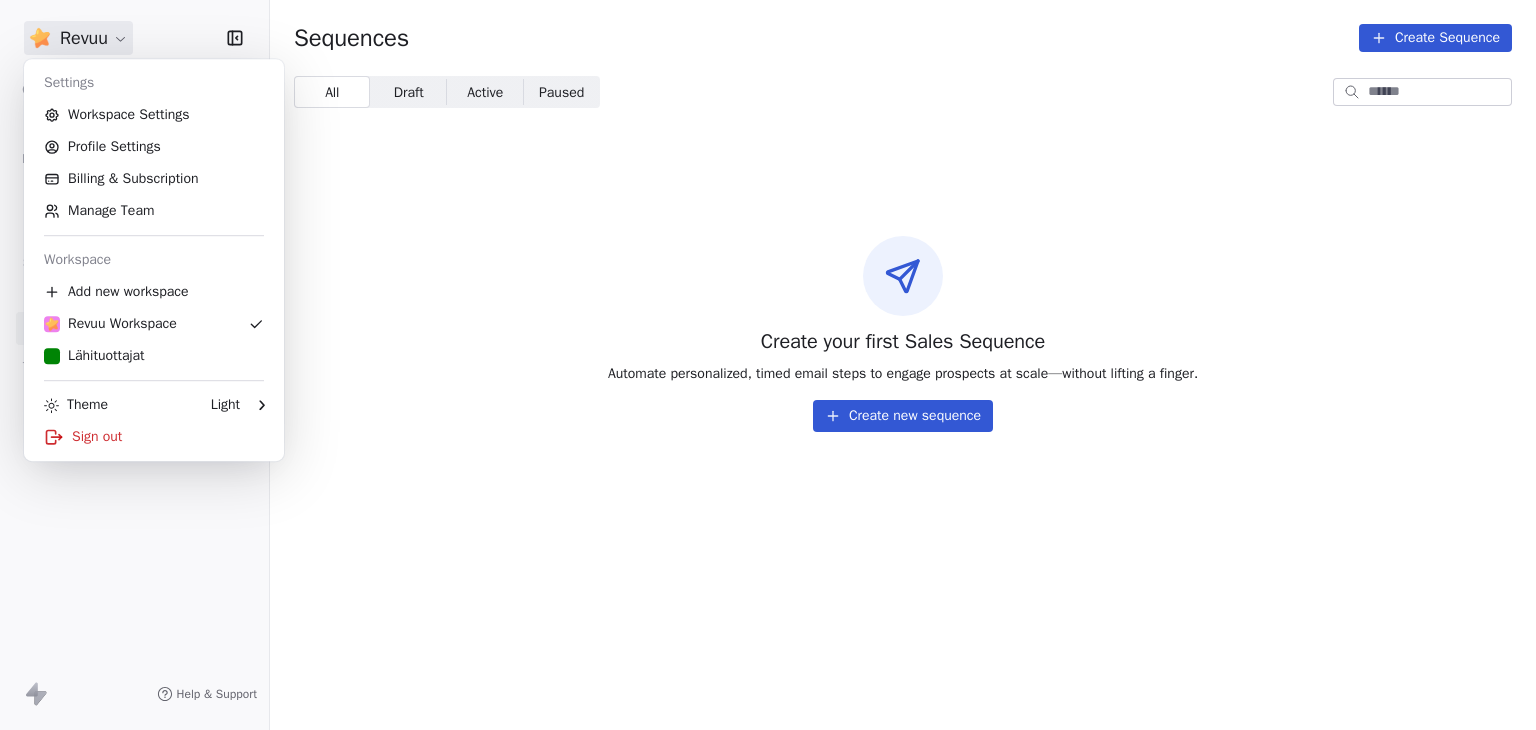 click on "Revuu Contacts People Marketing Workflows Campaigns Sales Pipelines Sequences Beta Tools Apps AI Agents Help & Support Sequences Create Sequence All All Draft Draft Active Active Paused Paused Create your first Sales Sequence Automate personalized, timed email steps to engage prospects at scale—without lifting a finger. Create new sequence Settings Workspace Settings Profile Settings Billing & Subscription Manage Team Workspace Add new workspace Revuu Workspace Lähituottajat Theme Light Sign out" at bounding box center (768, 365) 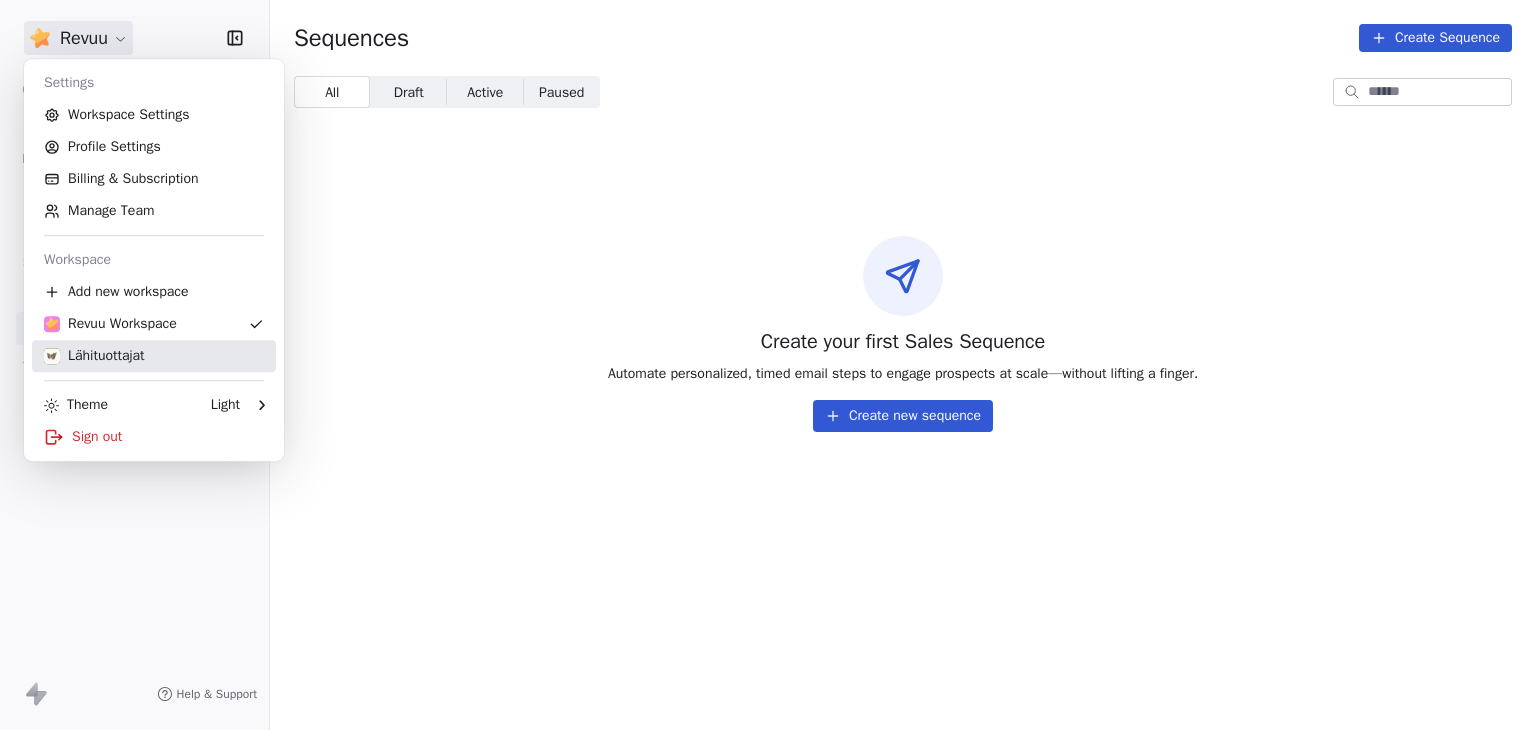click on "Lähituottajat" at bounding box center [94, 356] 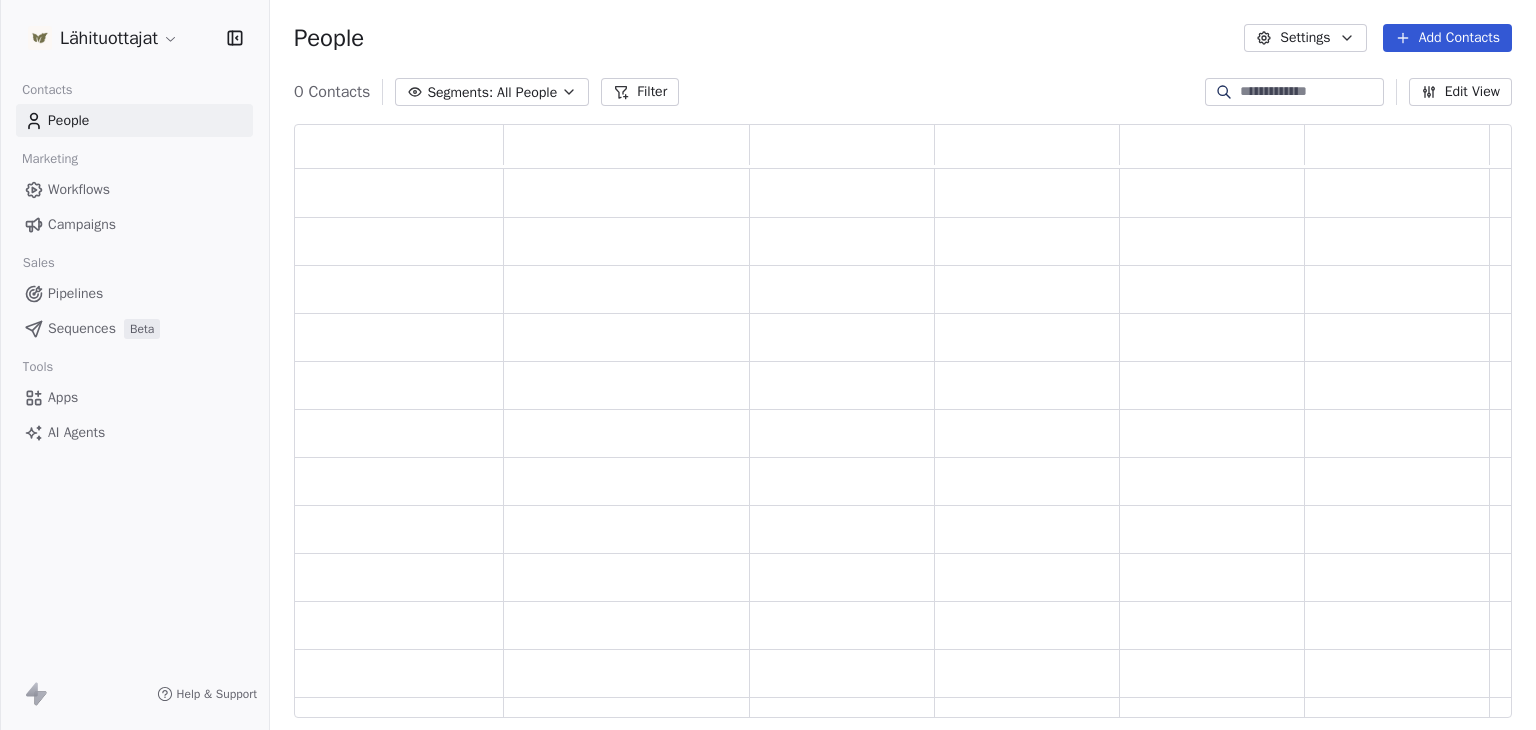 scroll, scrollTop: 16, scrollLeft: 16, axis: both 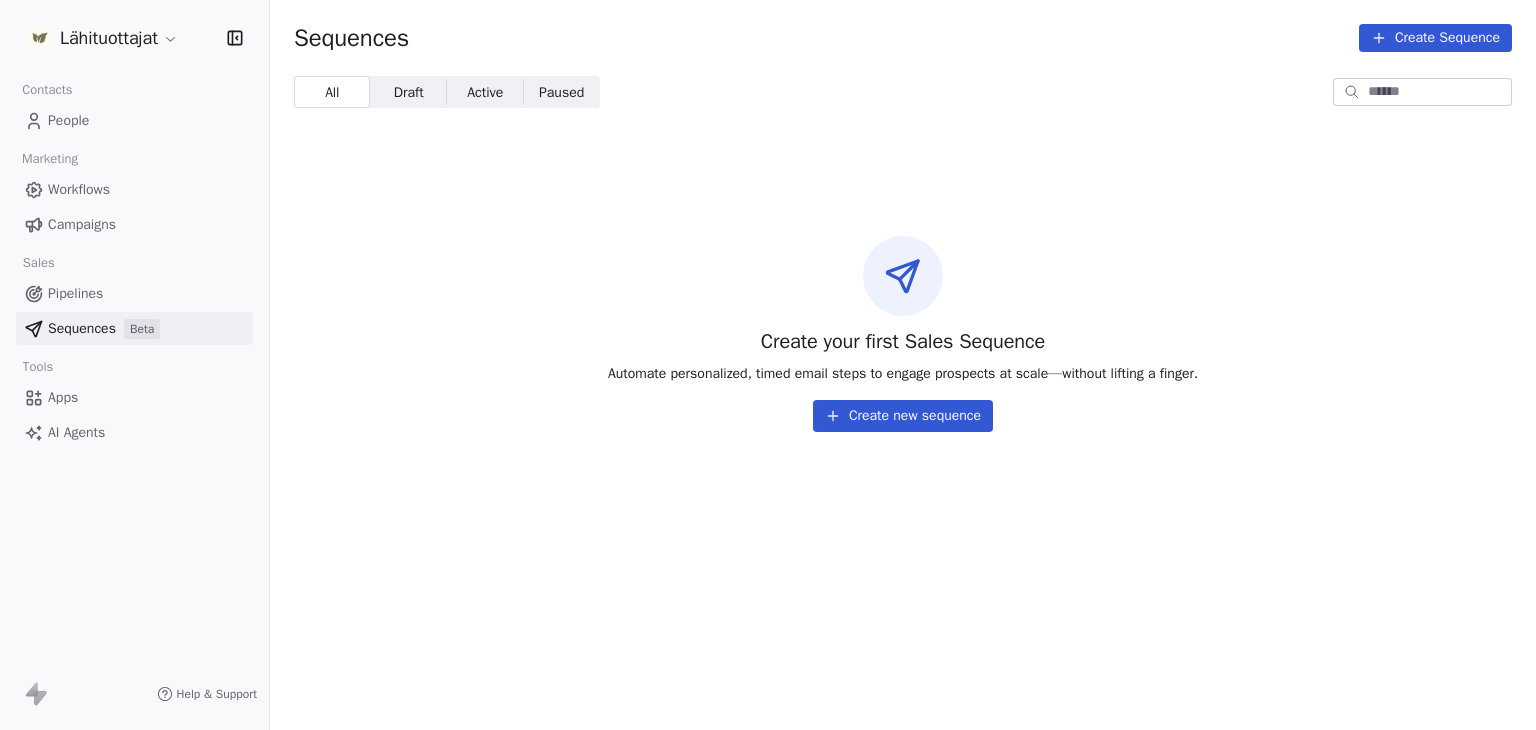 click on "Lähituottajat Contacts People Marketing Workflows Campaigns Sales Pipelines Sequences Beta Tools Apps AI Agents Help & Support Sequences Create Sequence All All Draft Draft Active Active Paused Paused Create your first Sales Sequence Automate personalized, timed email steps to engage prospects at scale—without lifting a finger. Create new sequence" at bounding box center [768, 365] 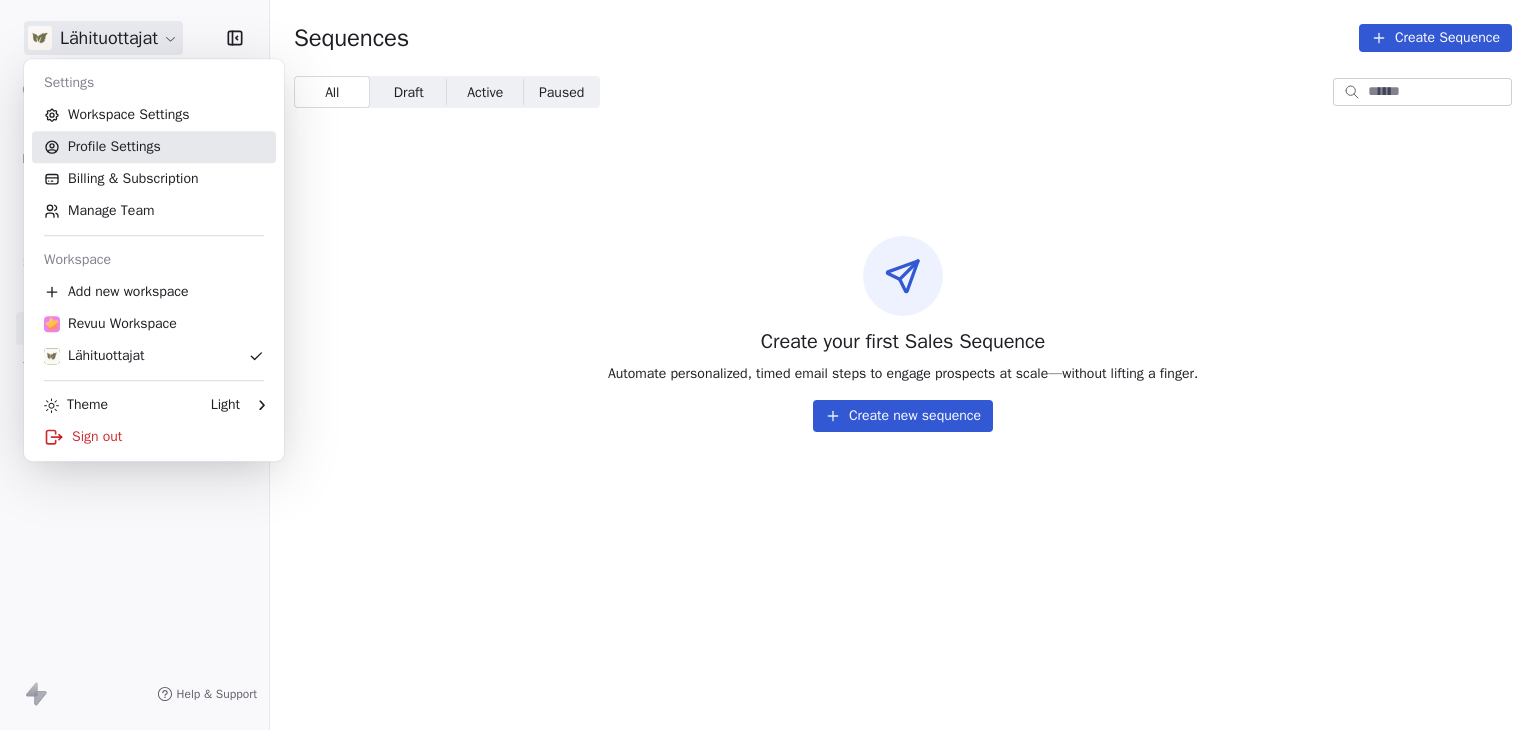 click on "Profile Settings" at bounding box center [154, 147] 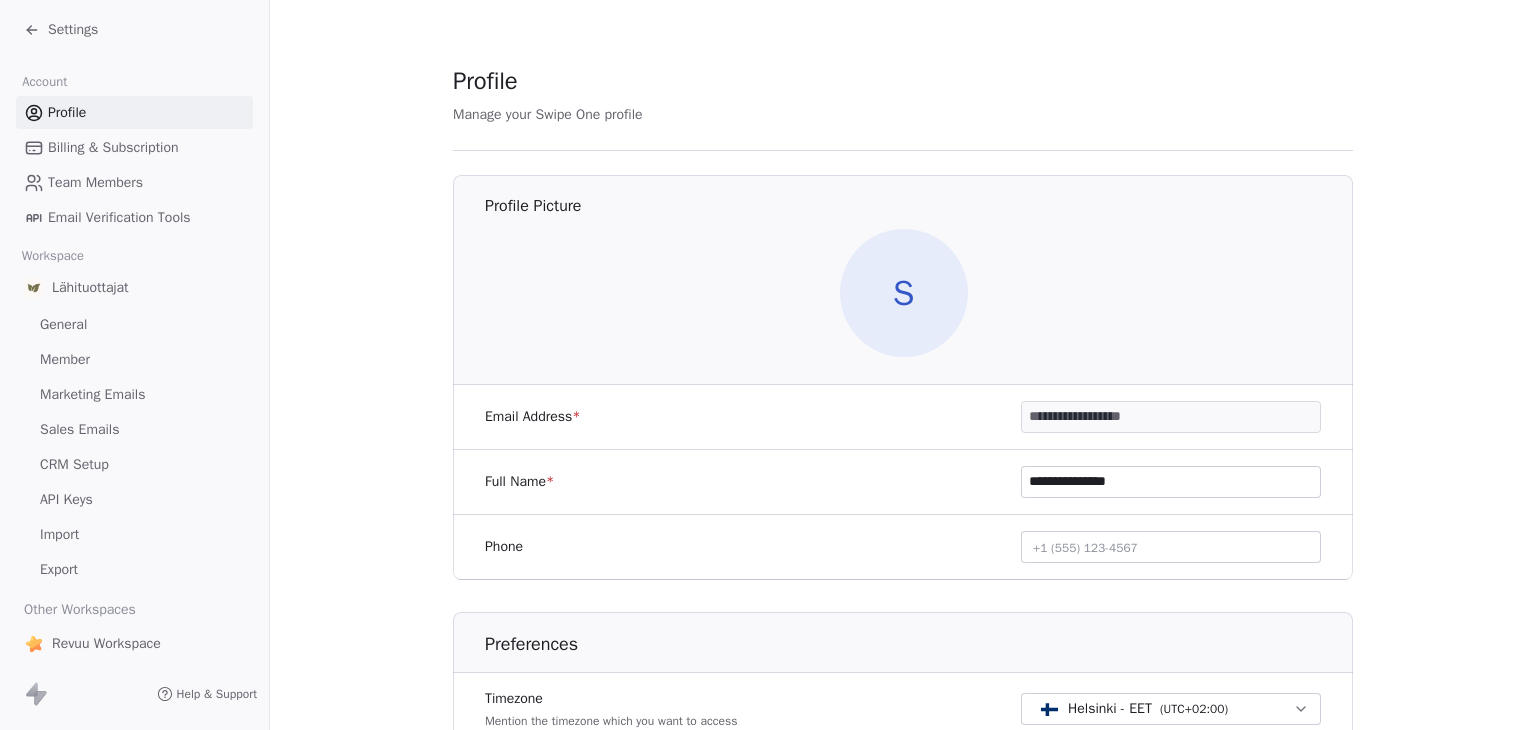 click on "Sales Emails" at bounding box center (79, 429) 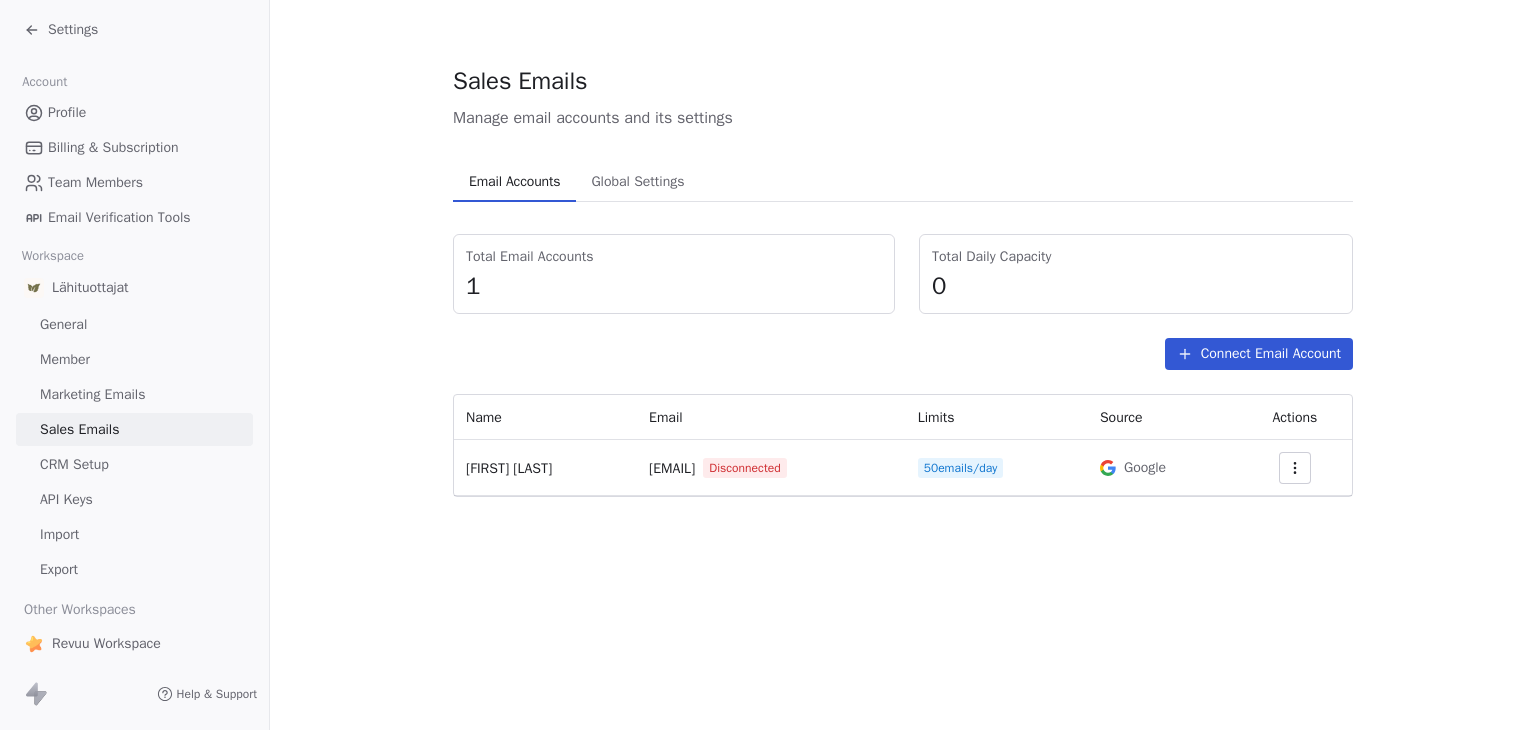 click on "Global Settings" at bounding box center (637, 182) 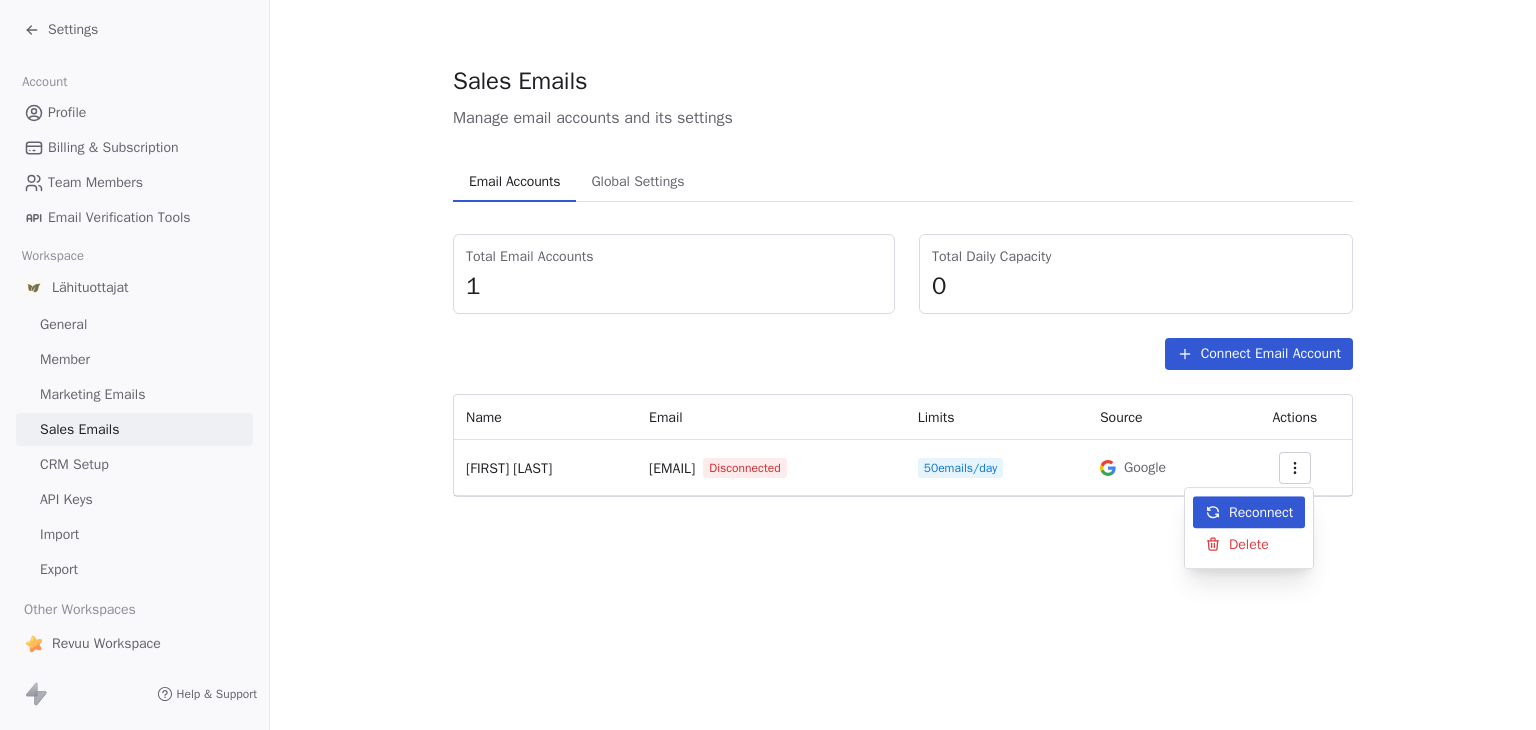 click on "Settings Account Profile Billing & Subscription Team Members Email Verification Tools Workspace Lähituottajat General Member Marketing Emails Sales Emails CRM Setup API Keys Import Export Other Workspaces Revuu Workspace Help & Support Sales Emails Manage email accounts and its settings Email Accounts Email Accounts Global Settings Global Settings Total Email Accounts 1 Total Daily Capacity 0 Connect Email Account Name Email Limits Source Actions [FIRST] [LAST] [EMAIL] Disconnected 50 emails/day Google Reconnect Delete" at bounding box center [768, 365] 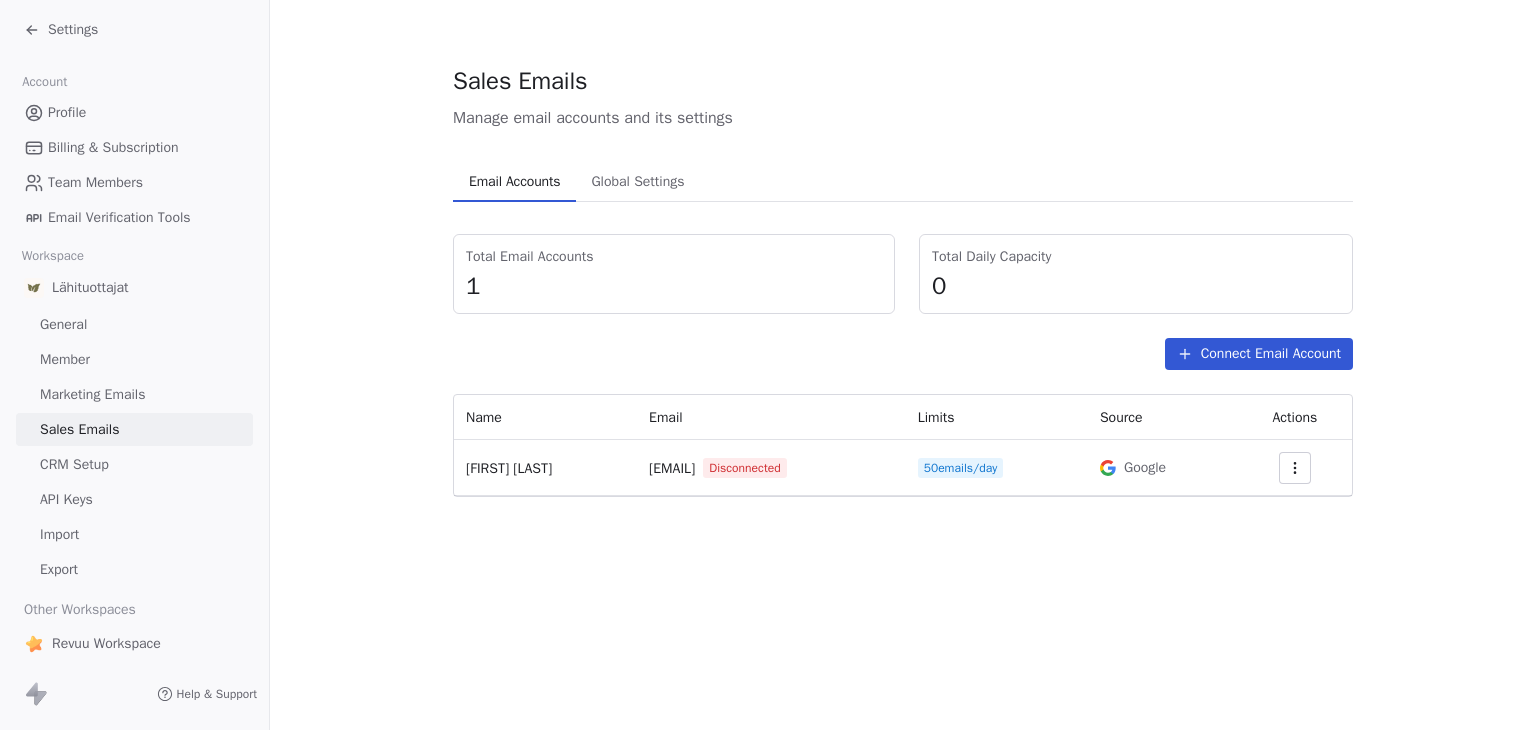 click on "Marketing Emails" at bounding box center (92, 394) 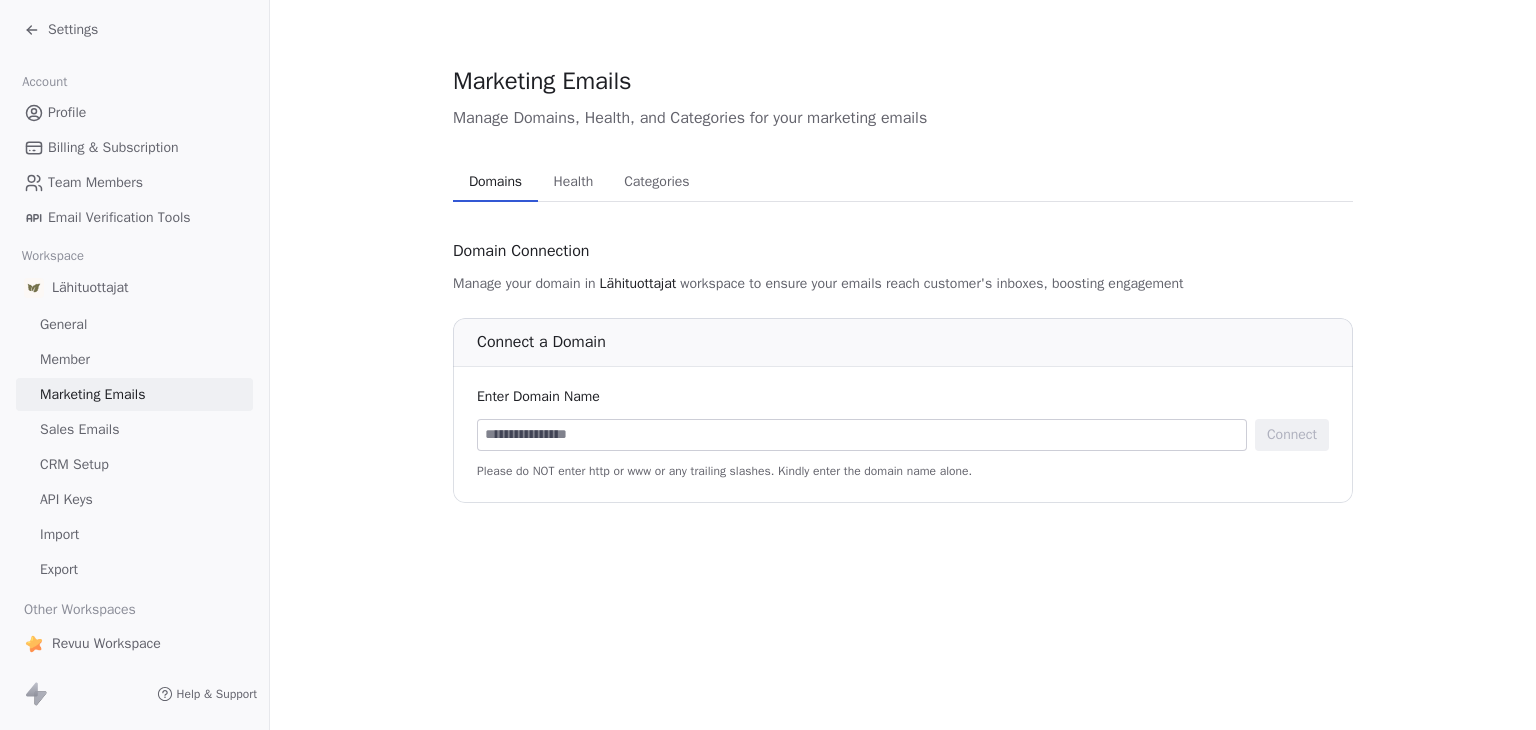 click on "Marketing Emails" at bounding box center [134, 394] 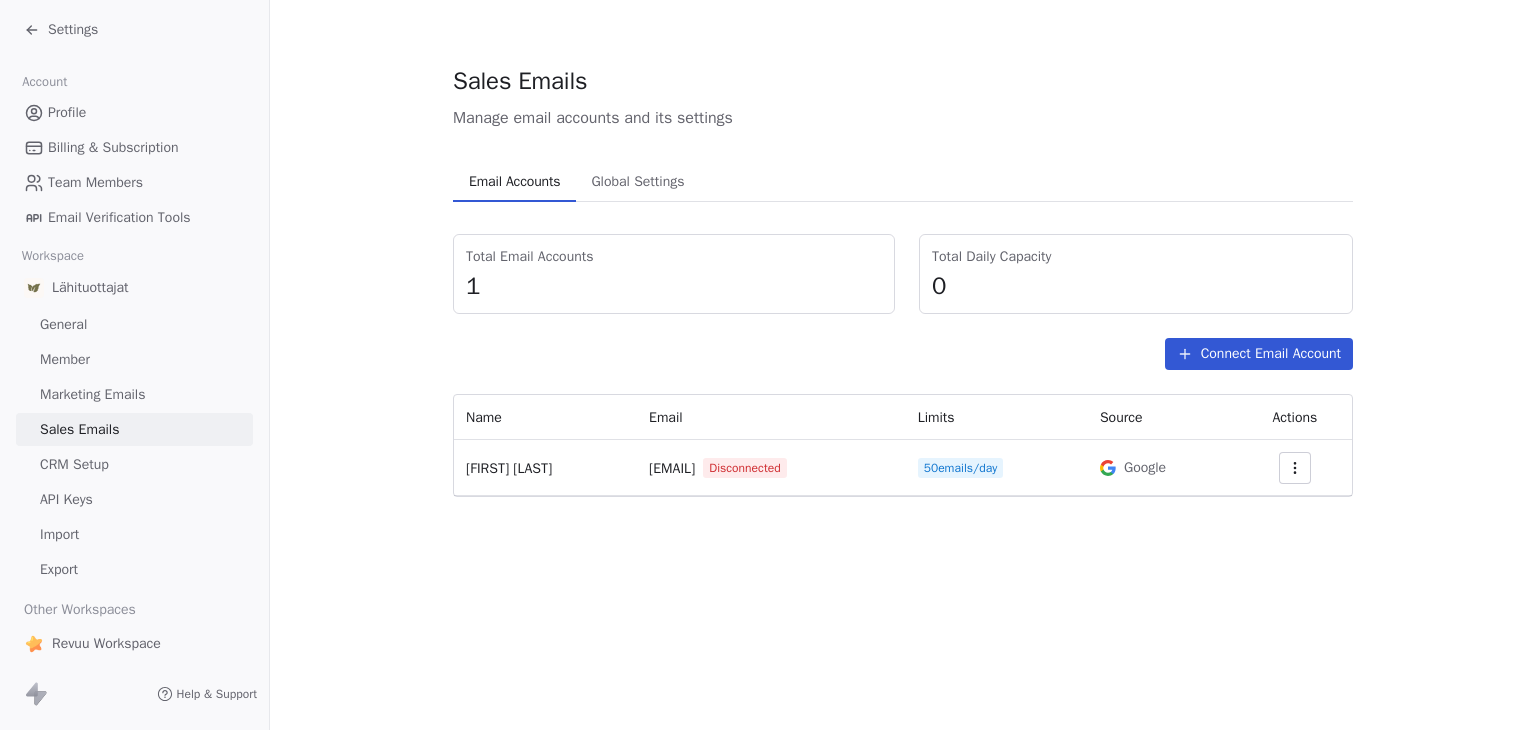 click on "CRM Setup" at bounding box center (74, 464) 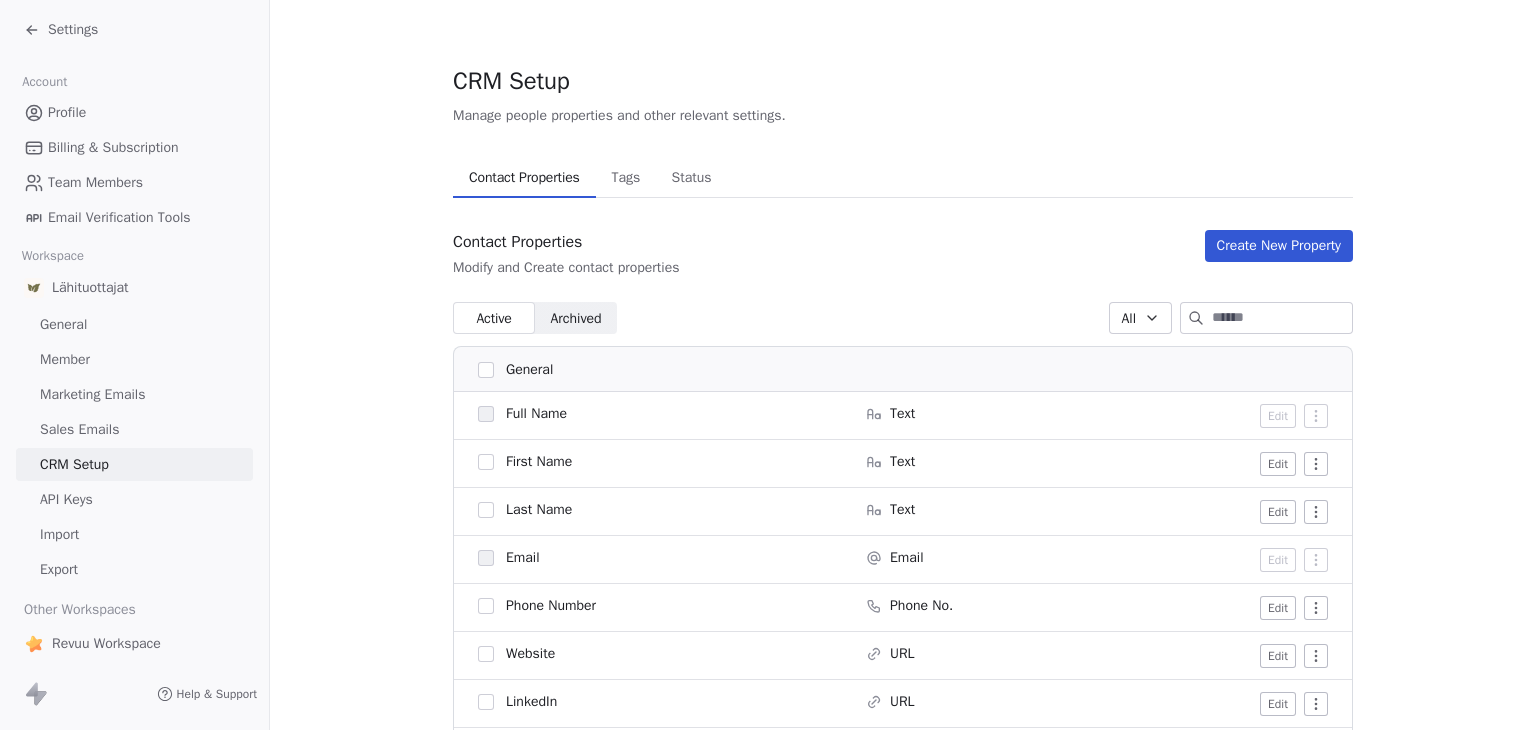 click on "API Keys" at bounding box center (66, 499) 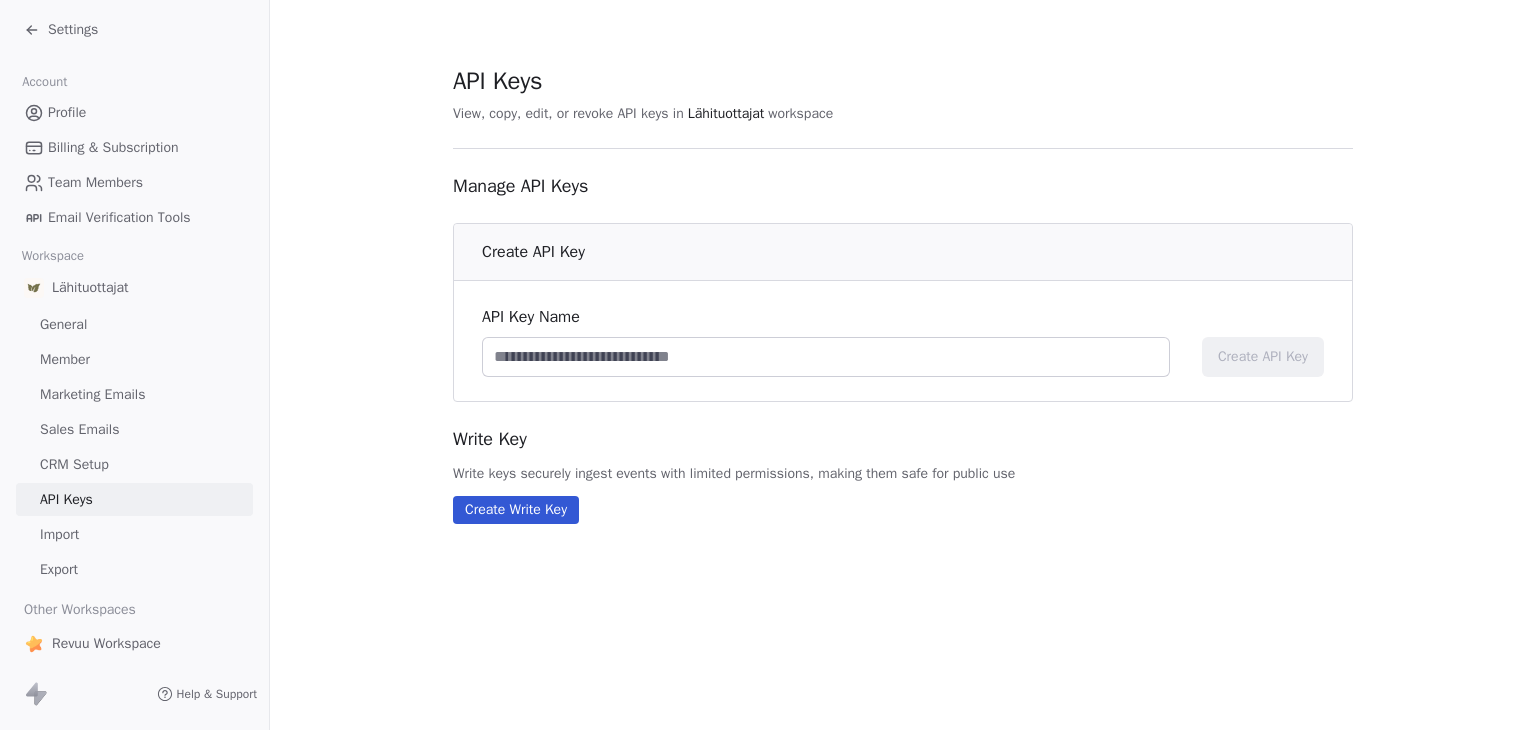click on "Sales Emails" at bounding box center (79, 429) 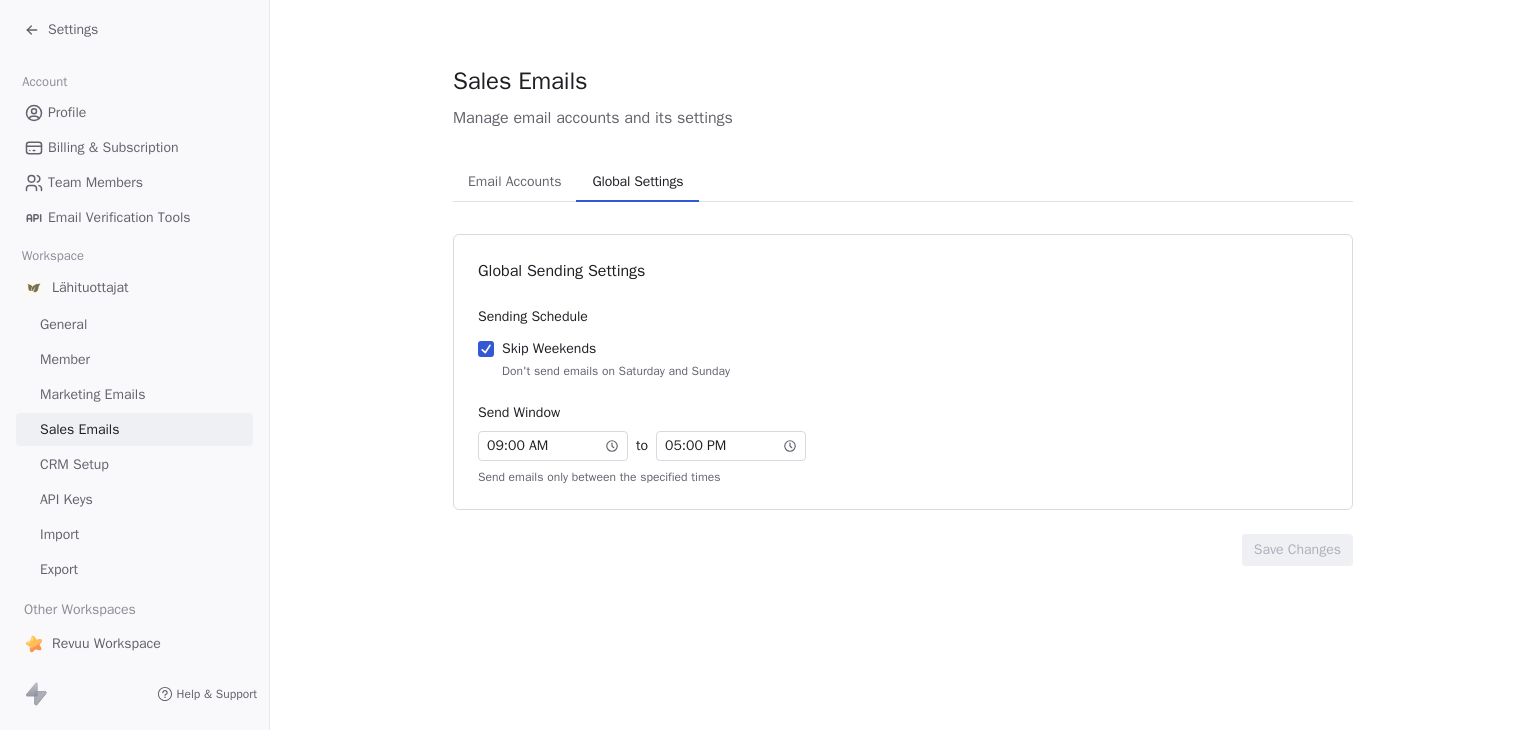 click on "Global Settings" at bounding box center (637, 182) 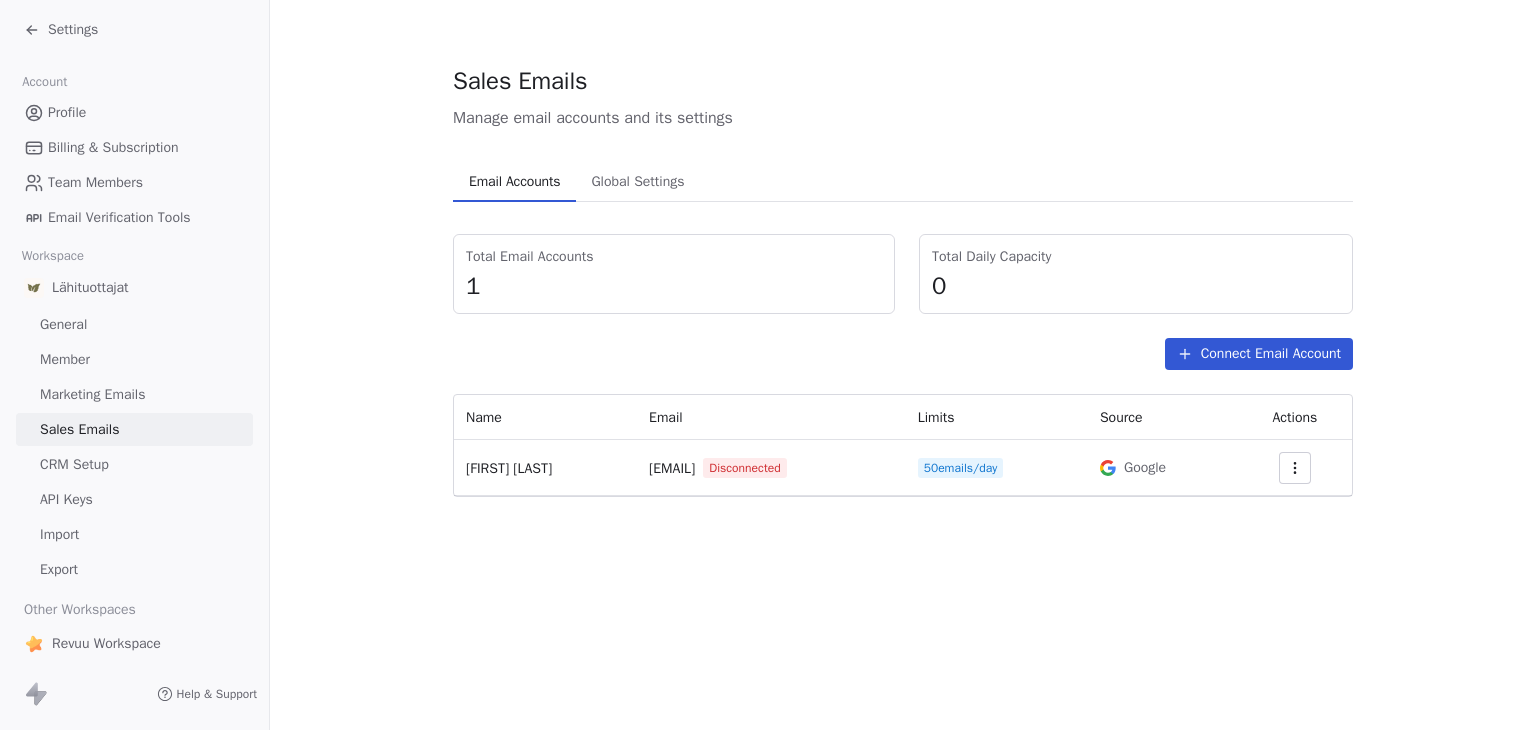 click on "1" at bounding box center (674, 286) 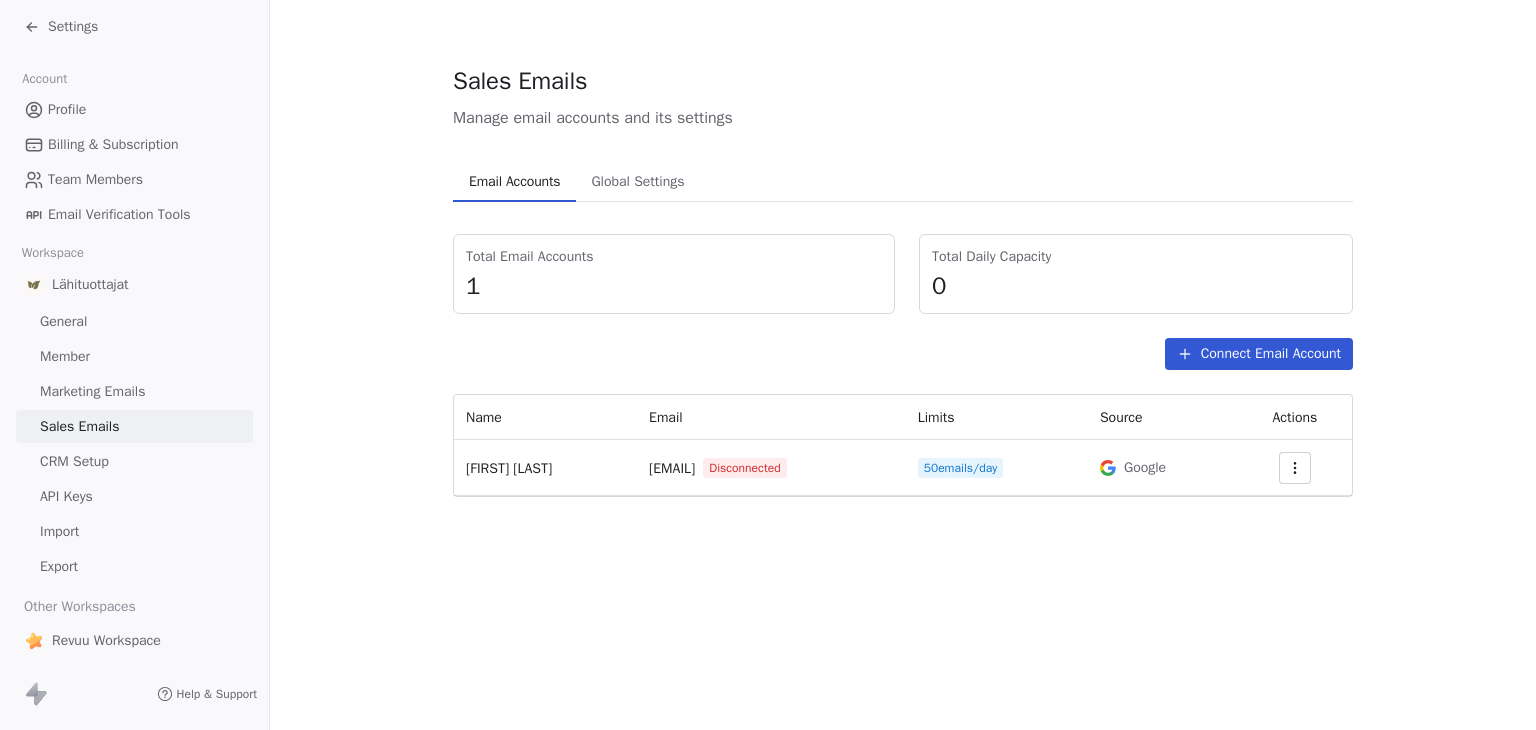 scroll, scrollTop: 5, scrollLeft: 0, axis: vertical 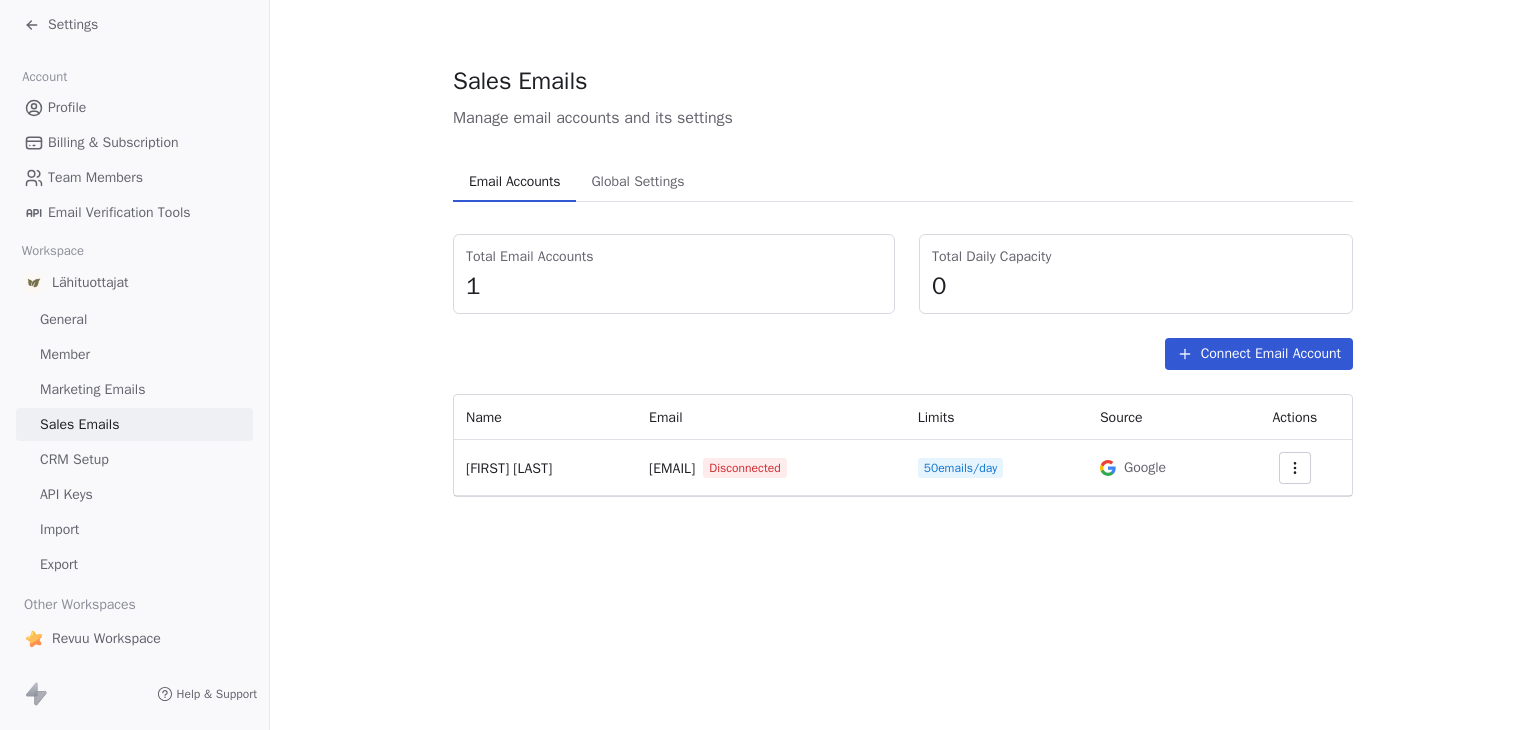 click on "Revuu Workspace" at bounding box center [134, 639] 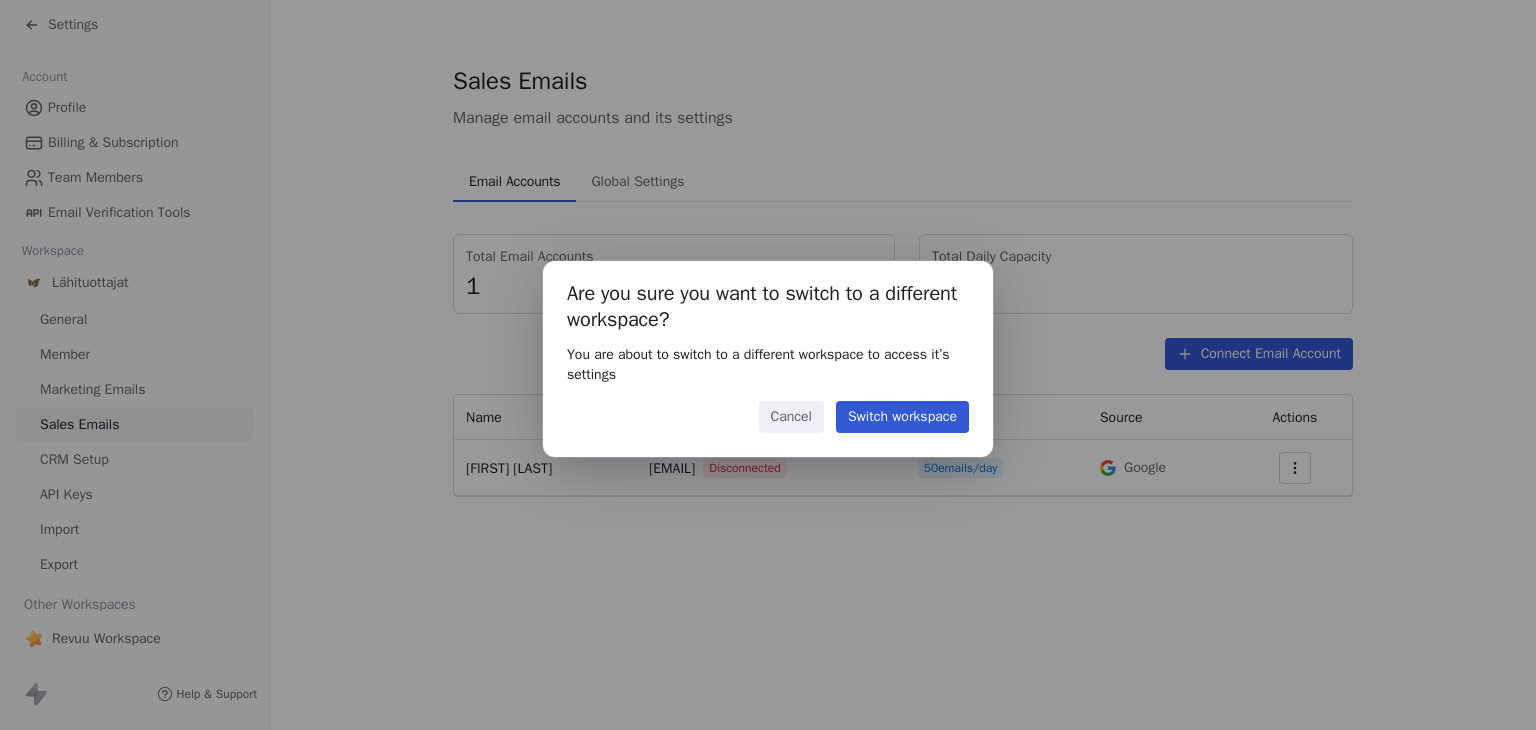 click on "Switch workspace" at bounding box center (902, 417) 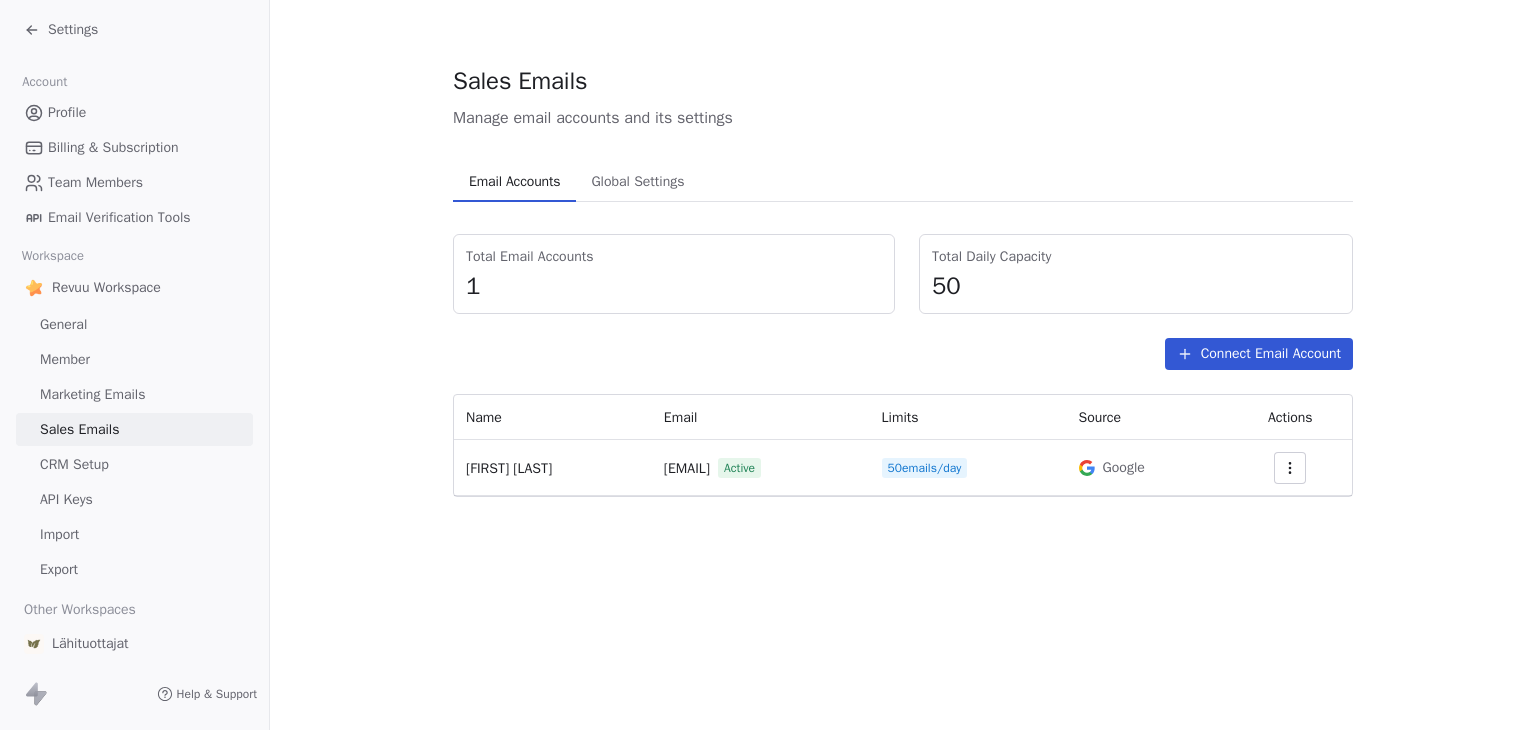 click on "Global Settings" at bounding box center [637, 182] 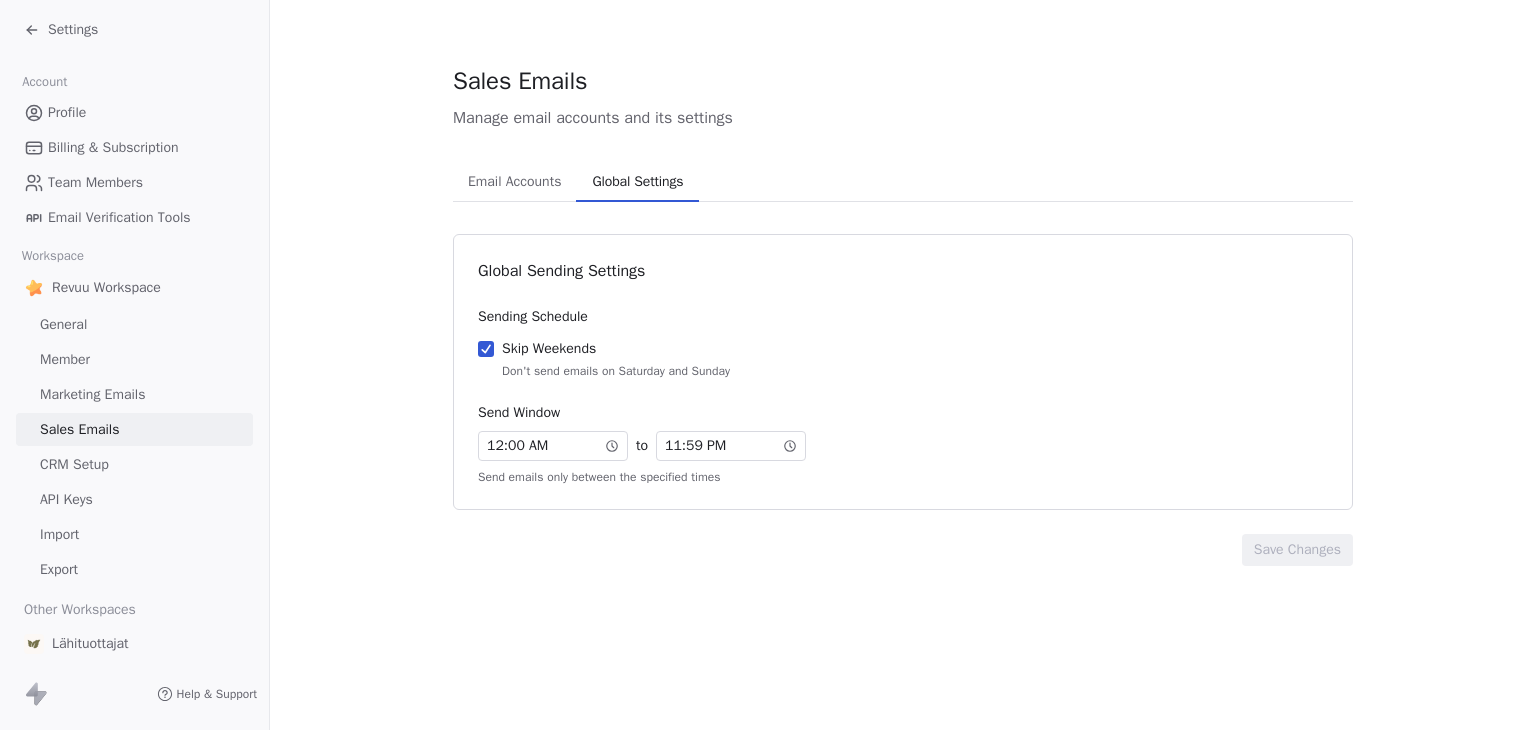 type 